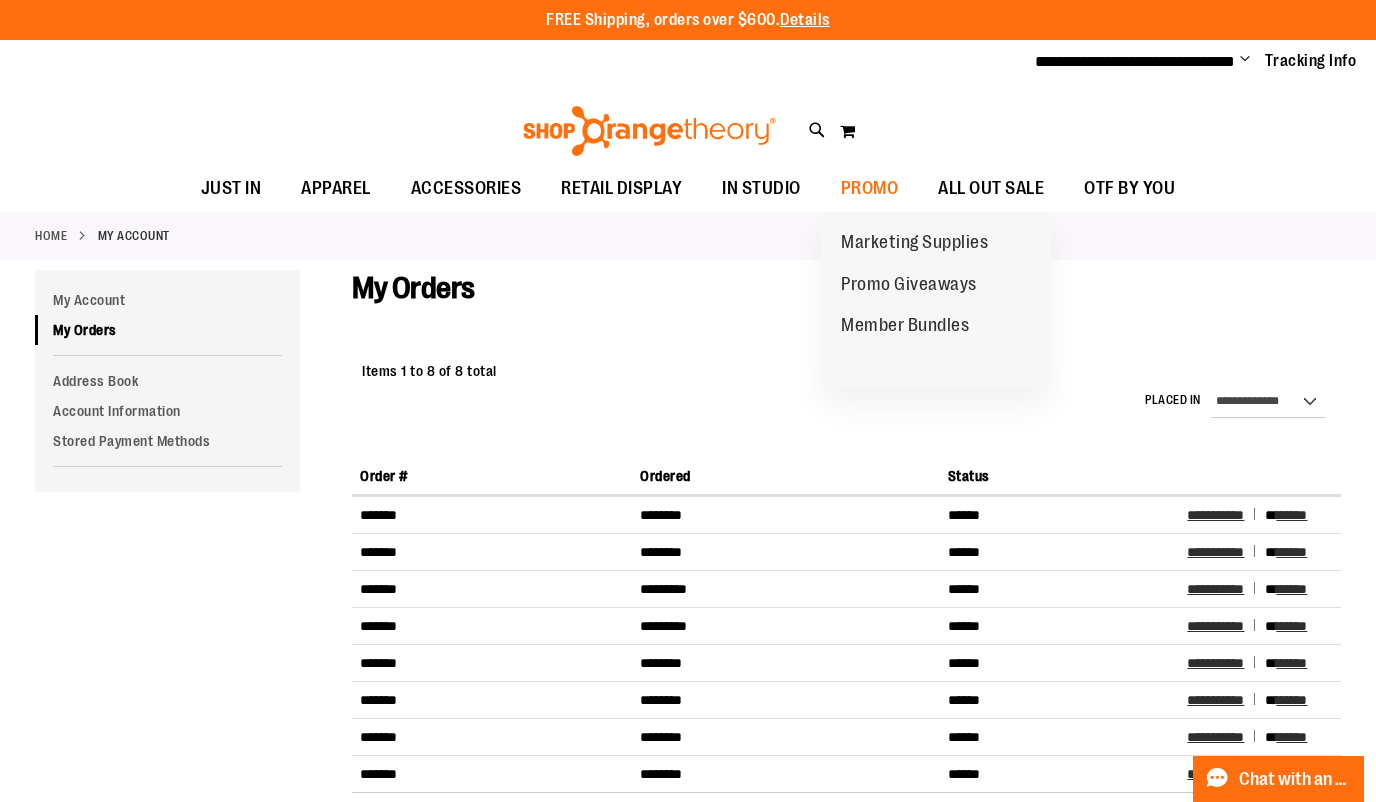 scroll, scrollTop: 0, scrollLeft: 0, axis: both 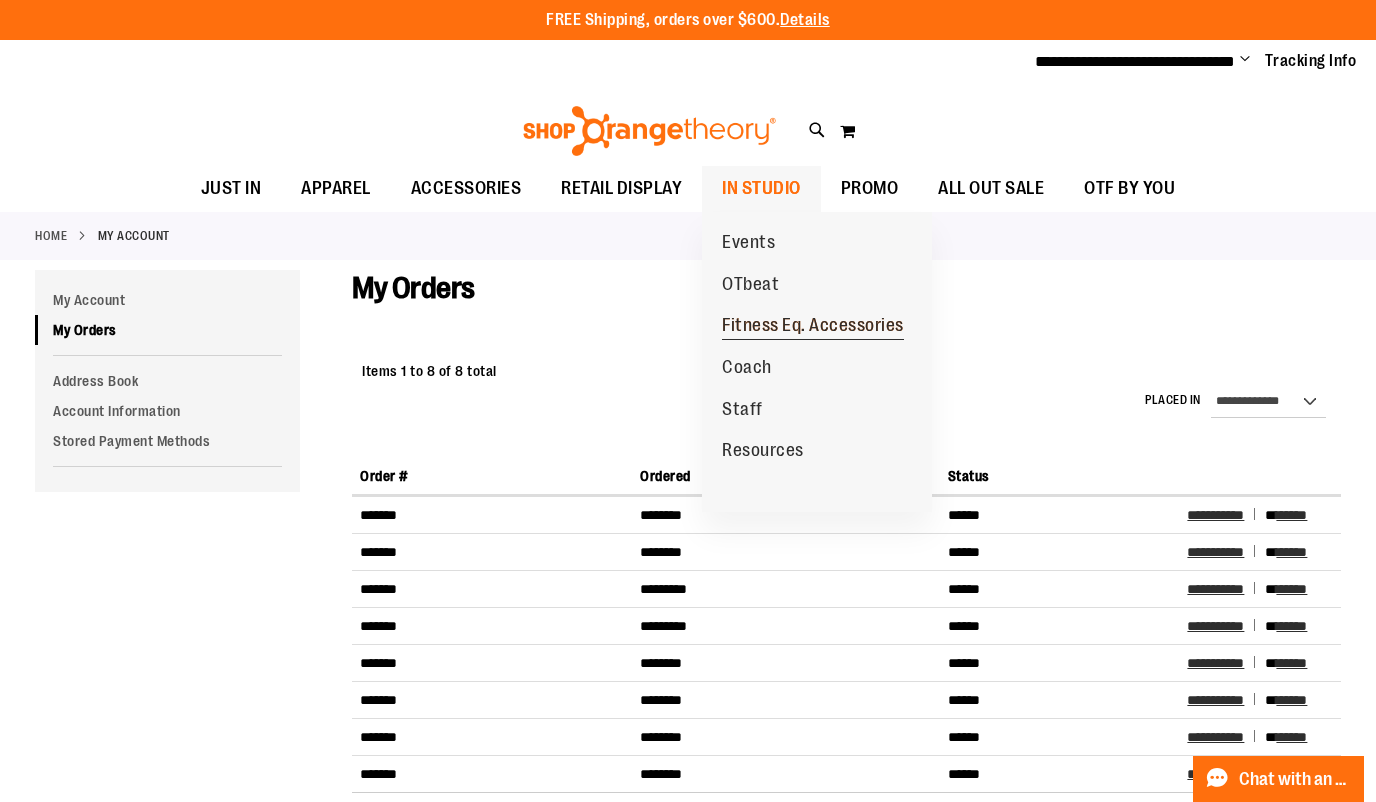 click on "Fitness Eq. Accessories" at bounding box center [813, 326] 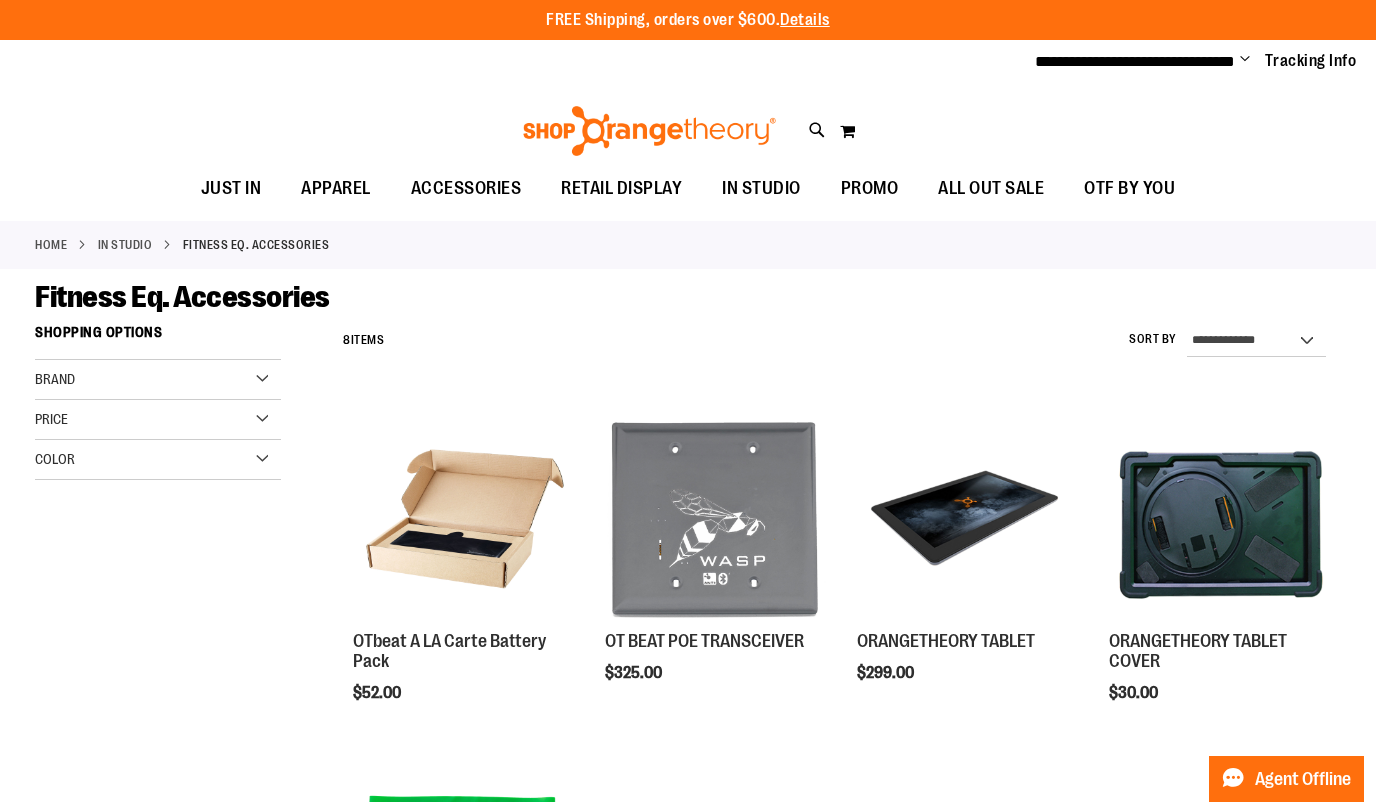scroll, scrollTop: 0, scrollLeft: 0, axis: both 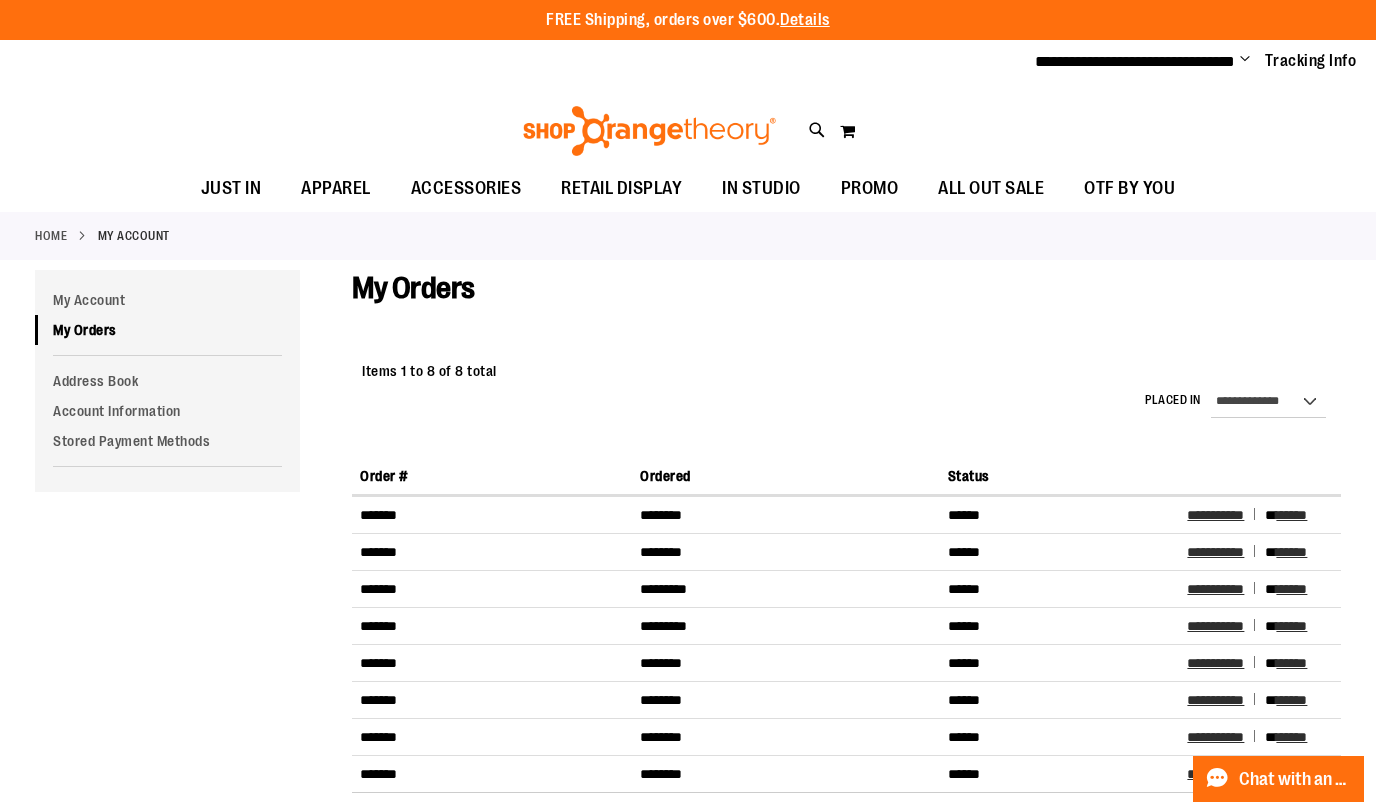 click on "Change" at bounding box center (1245, 60) 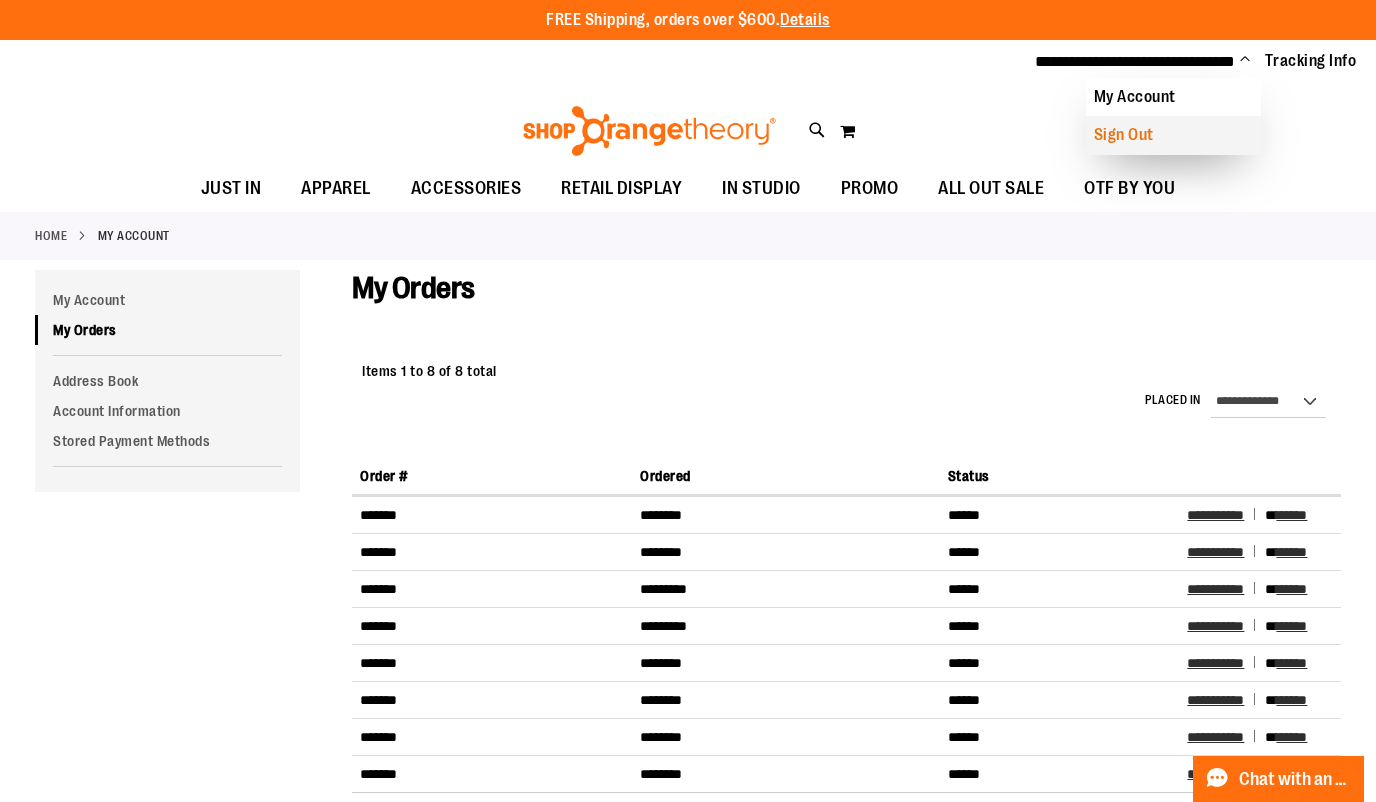 click on "Sign Out" at bounding box center (1173, 135) 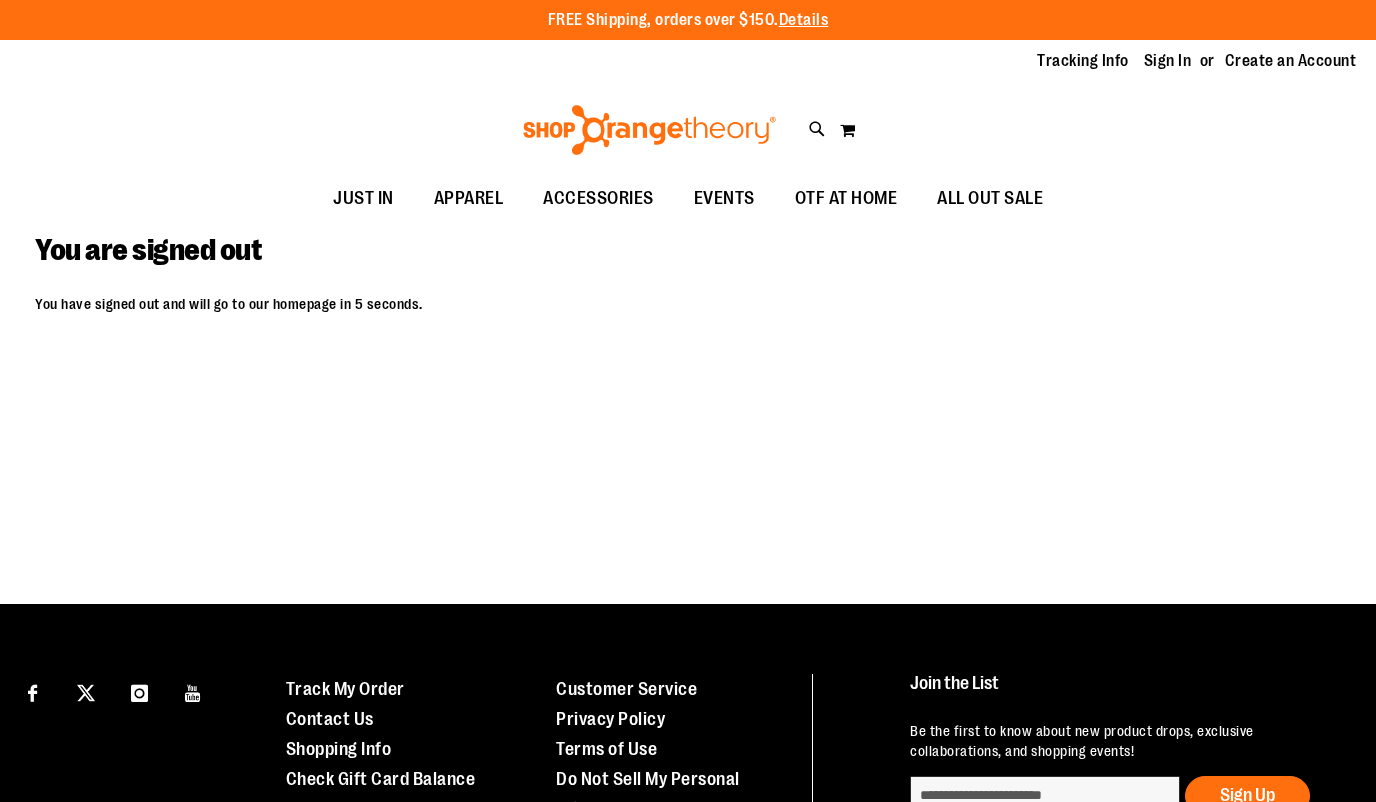 scroll, scrollTop: 0, scrollLeft: 0, axis: both 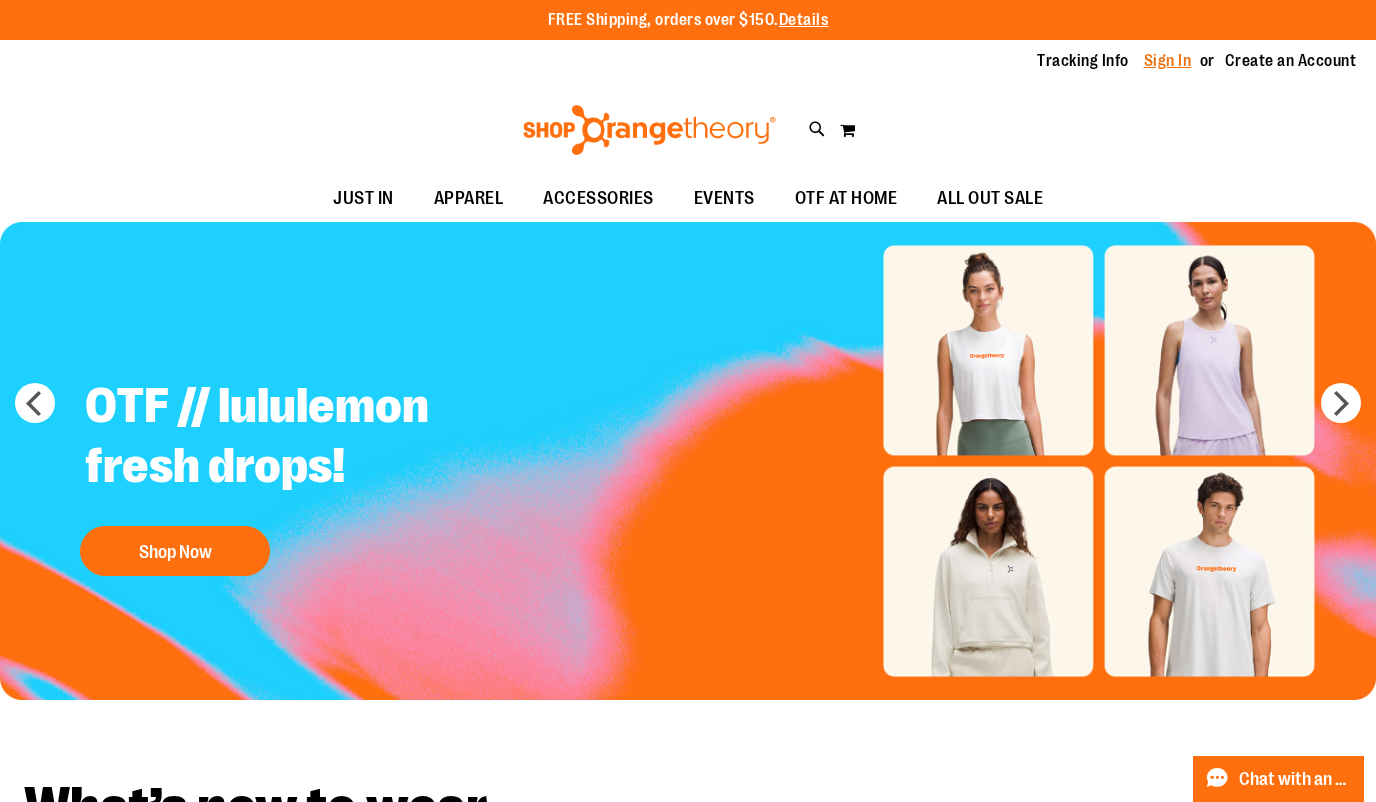 click on "Sign In" at bounding box center [1168, 61] 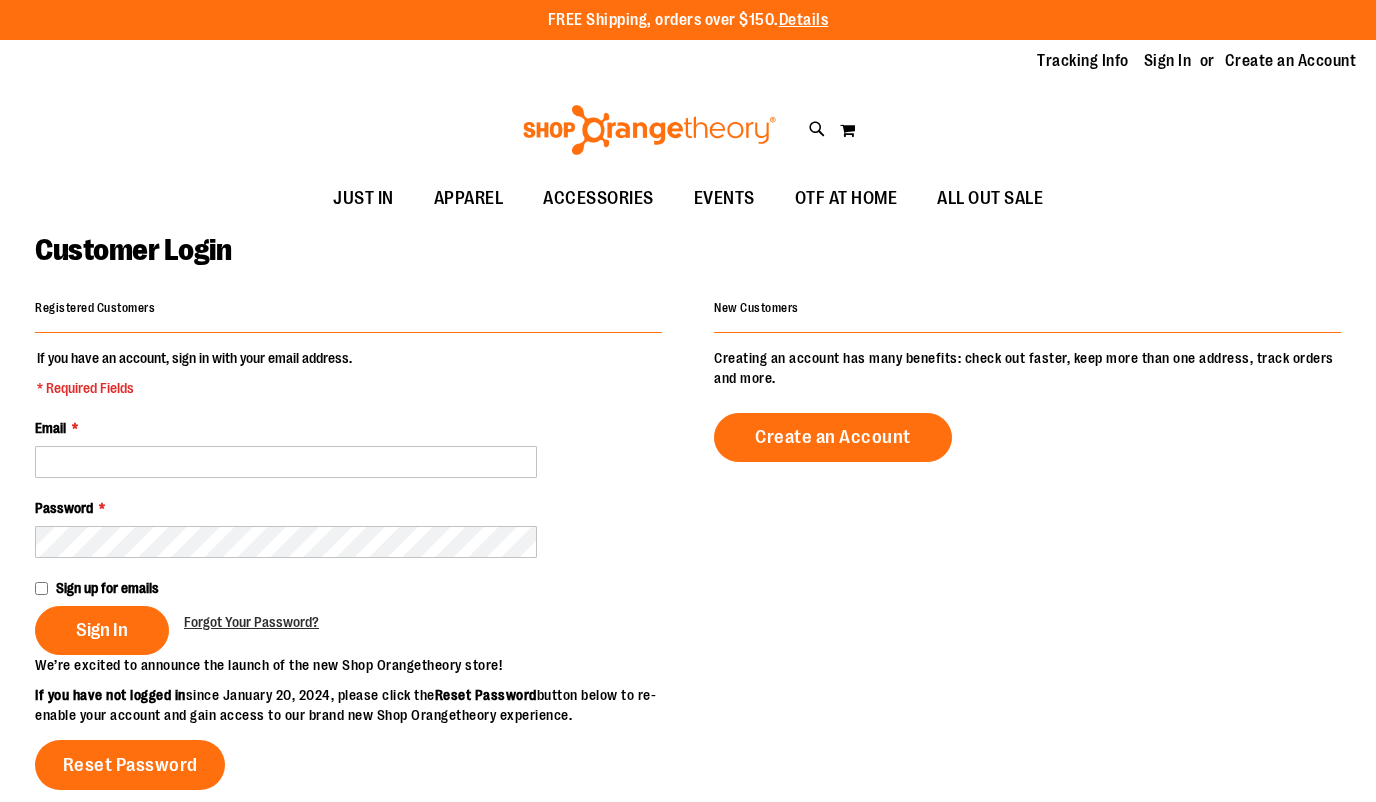 scroll, scrollTop: 0, scrollLeft: 0, axis: both 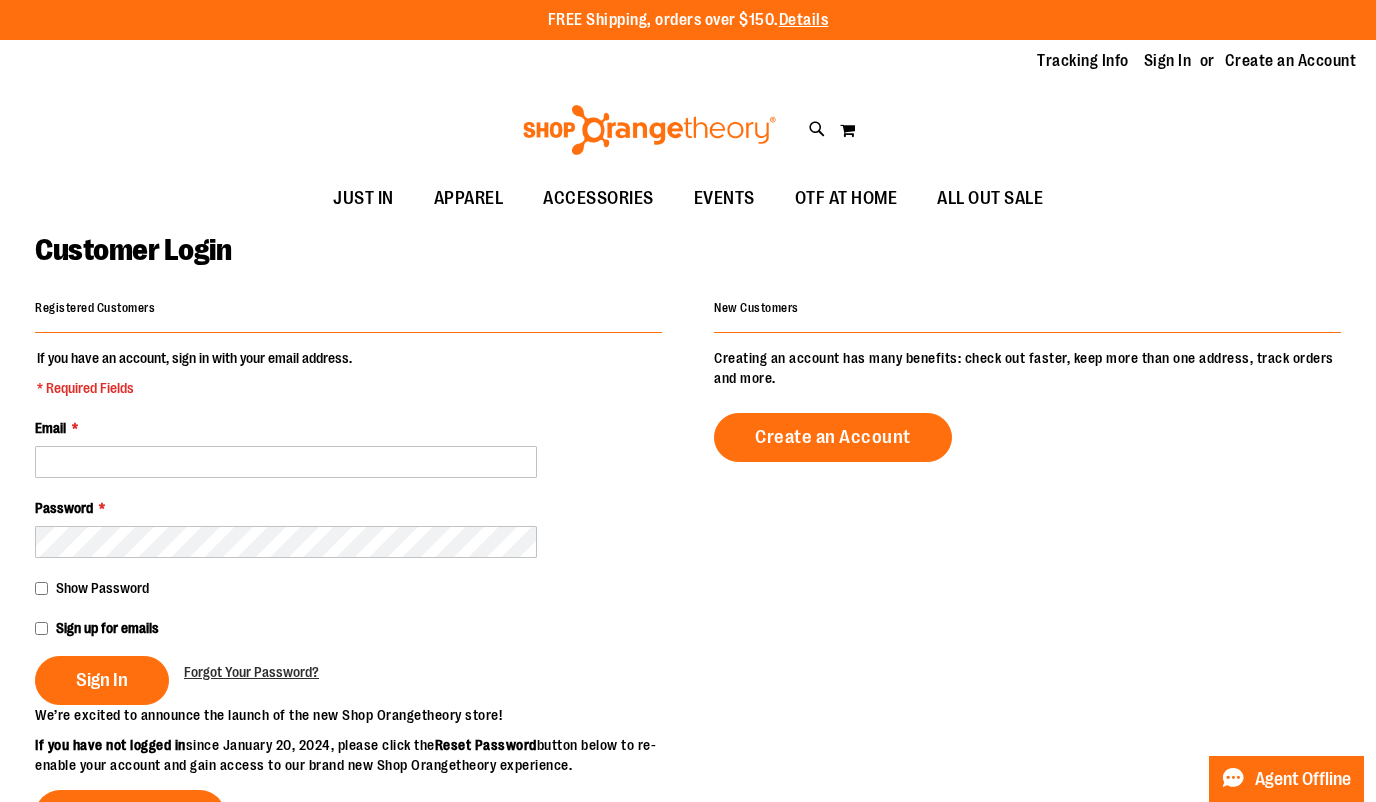 drag, startPoint x: 297, startPoint y: 323, endPoint x: 245, endPoint y: 453, distance: 140.01428 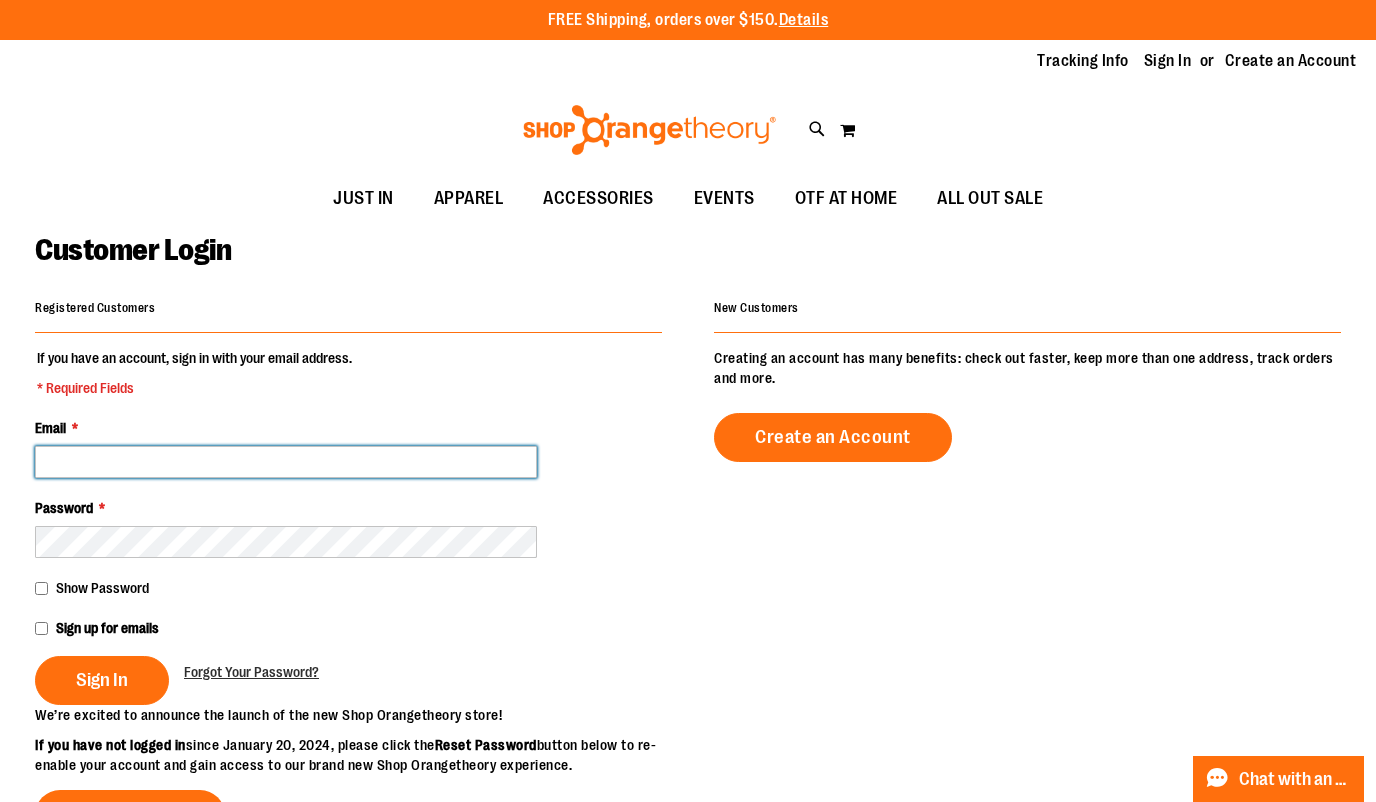 drag, startPoint x: 245, startPoint y: 453, endPoint x: 185, endPoint y: 461, distance: 60.530983 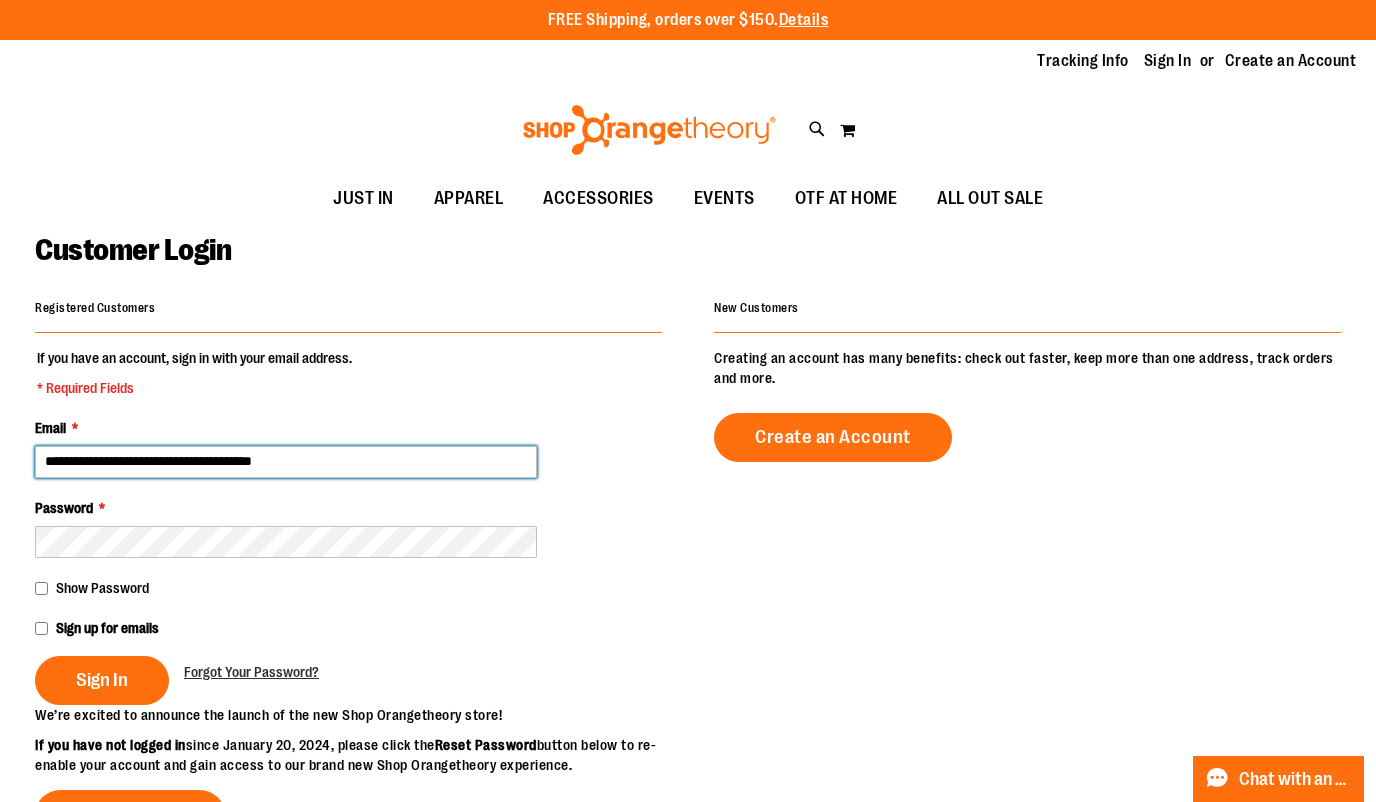 type on "**********" 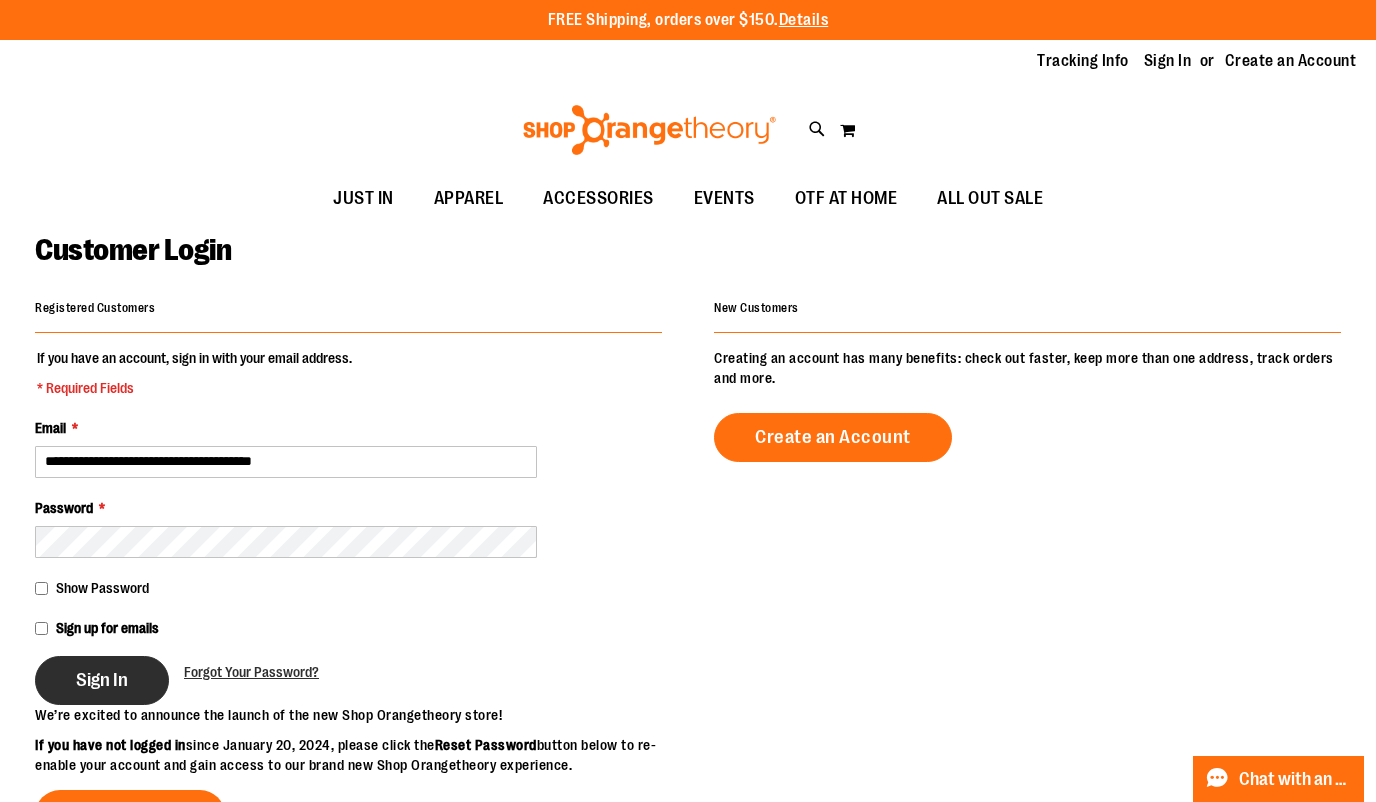 click on "Sign In" at bounding box center [102, 680] 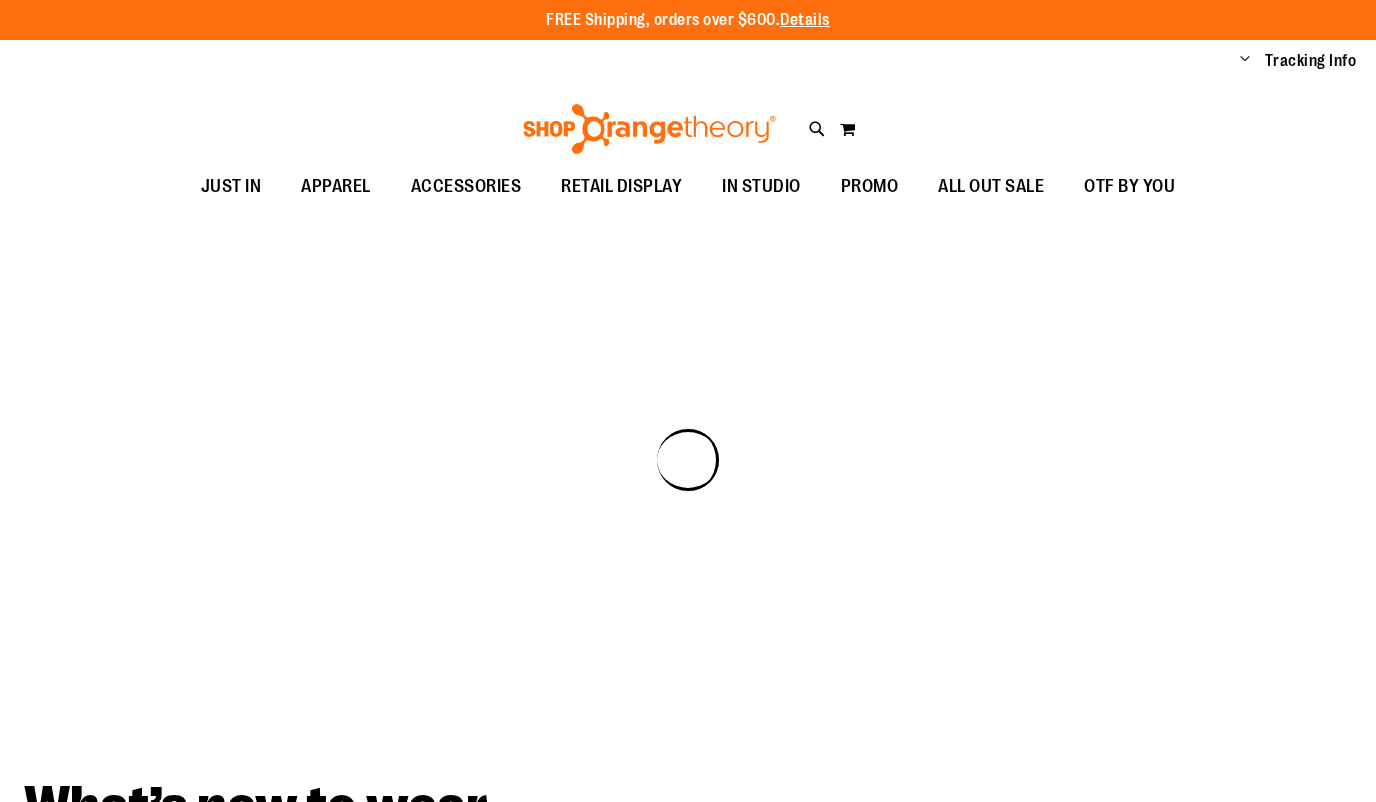 scroll, scrollTop: 0, scrollLeft: 0, axis: both 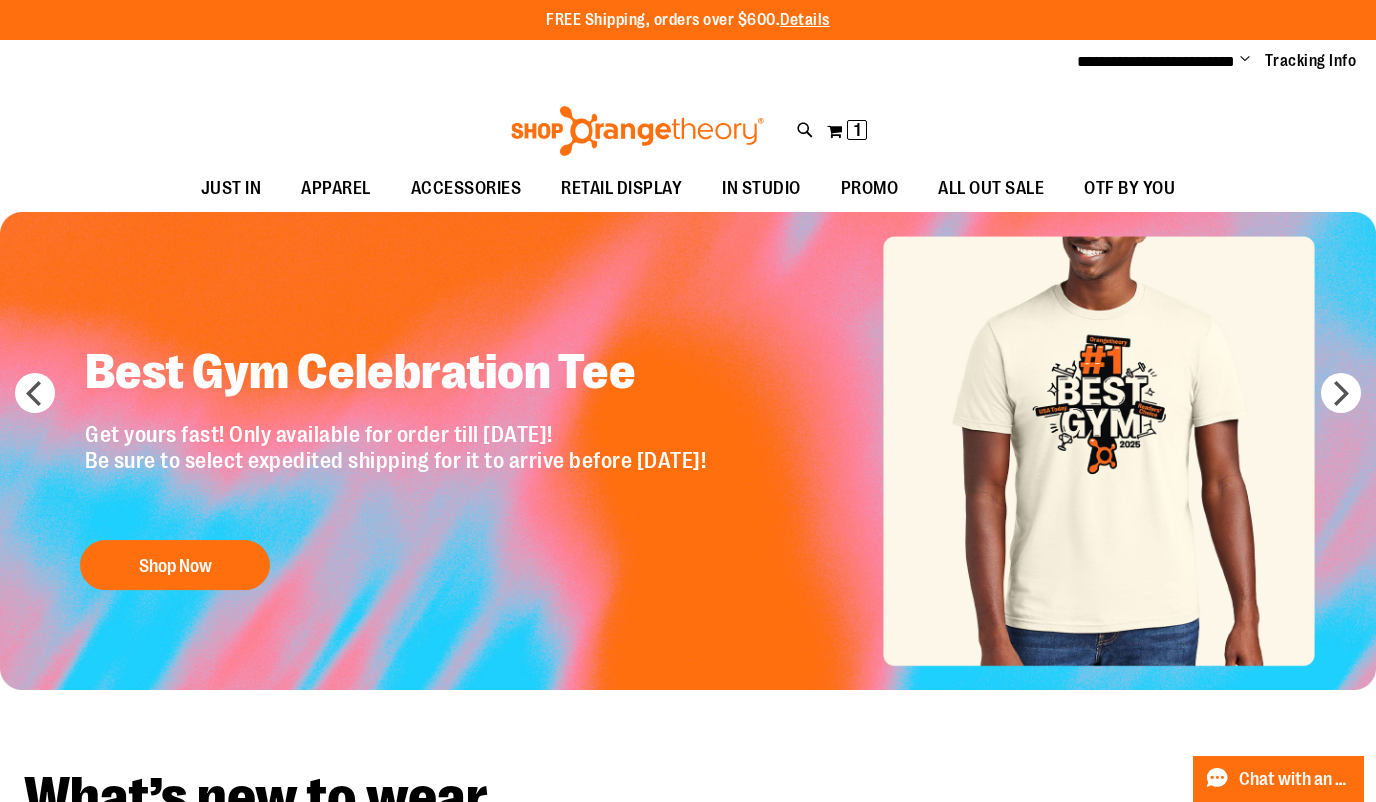 click on "Change" at bounding box center (1245, 60) 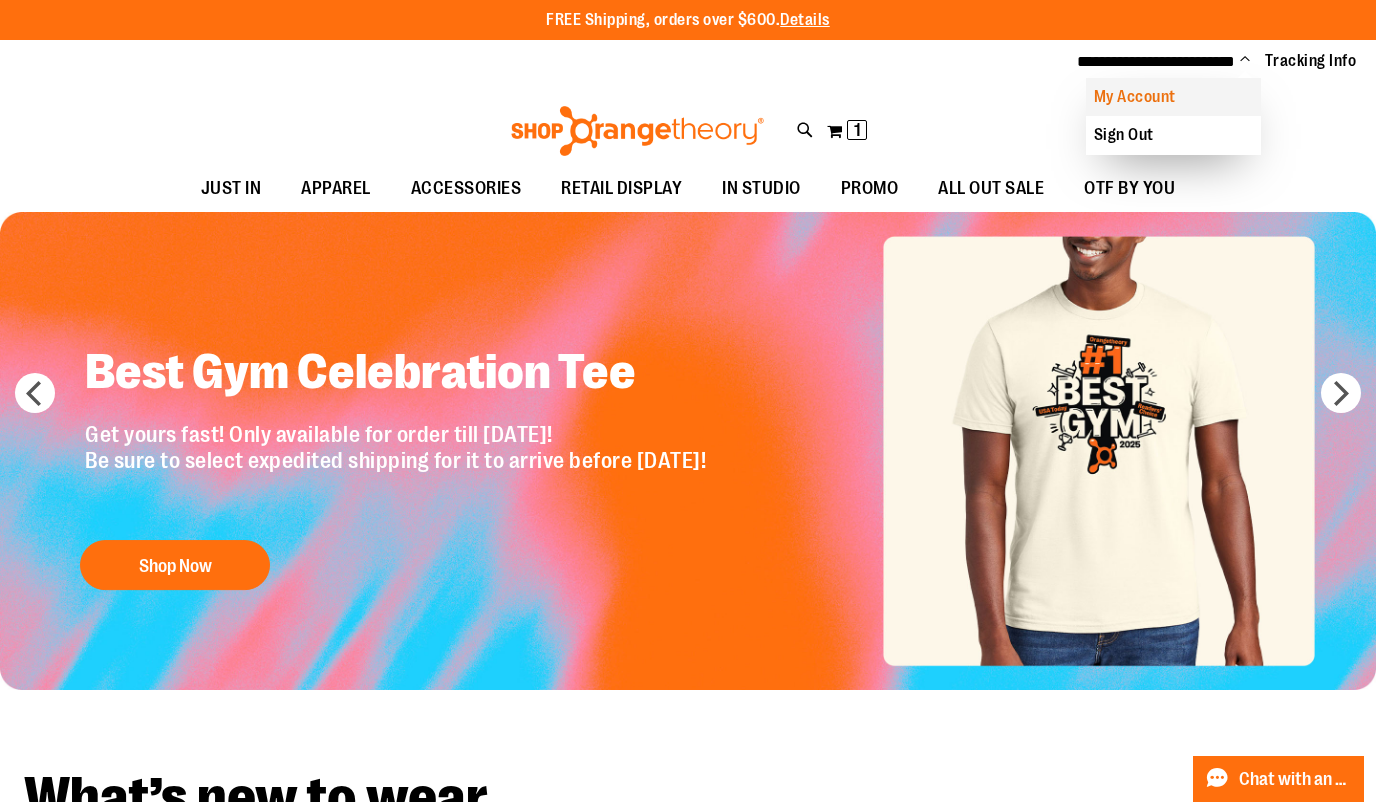 click on "My Account" at bounding box center (1173, 97) 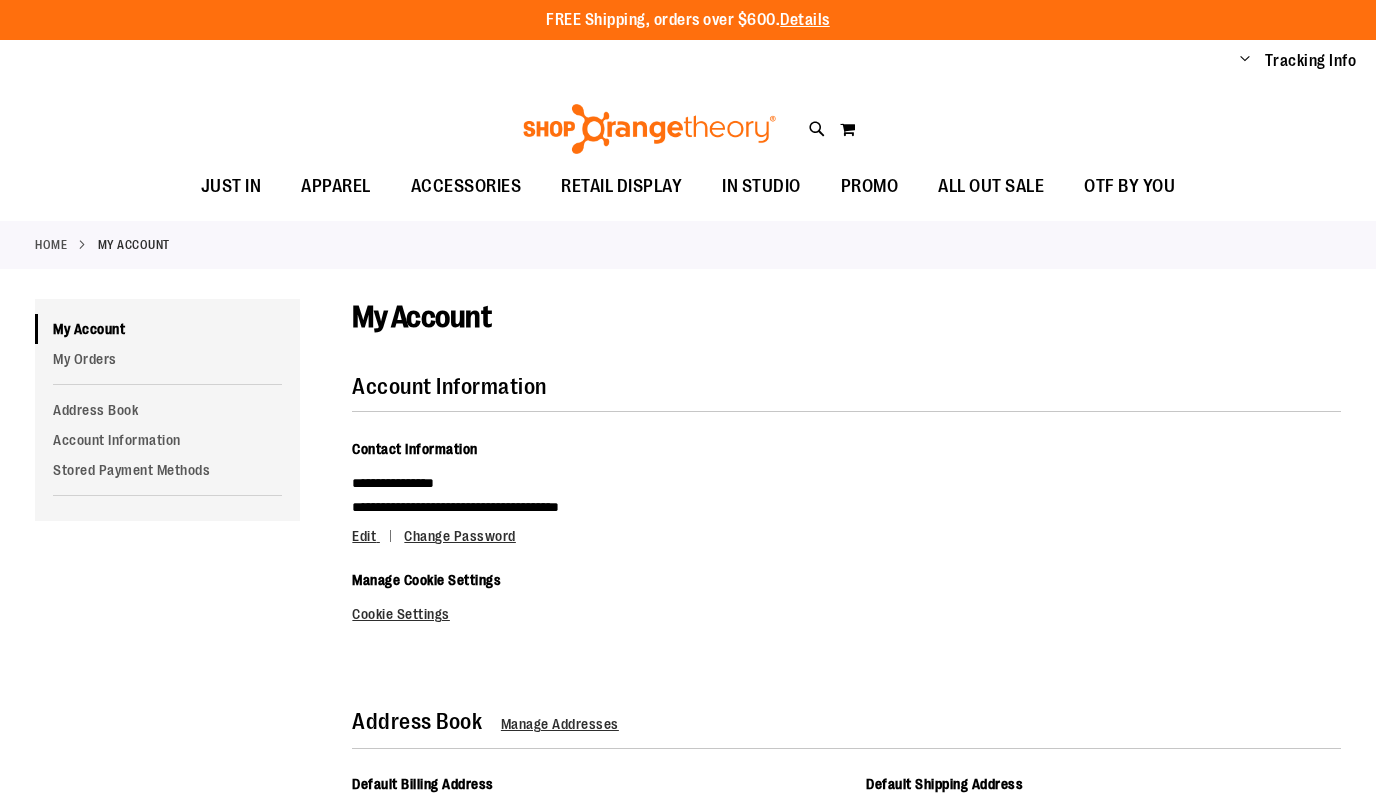 scroll, scrollTop: 0, scrollLeft: 0, axis: both 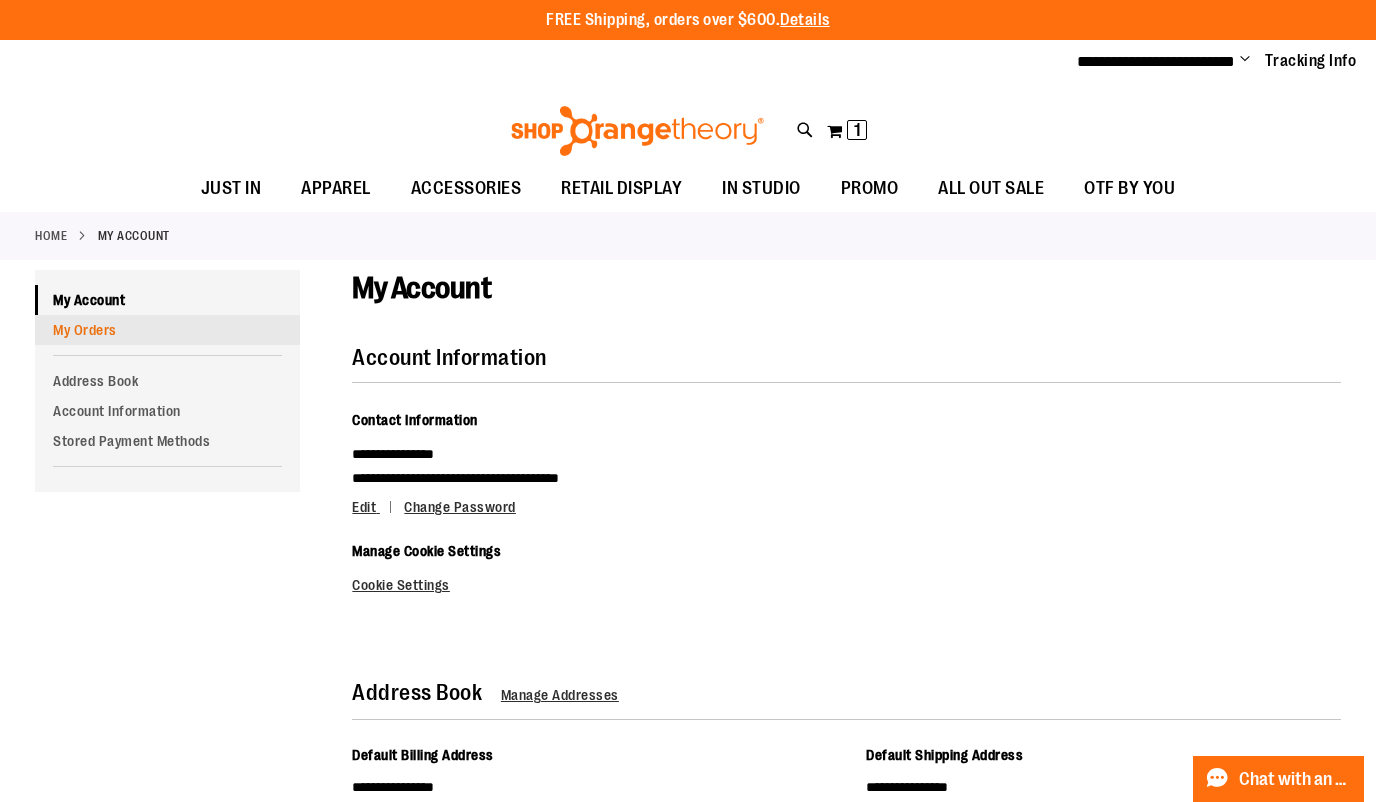 click on "My Orders" at bounding box center [167, 330] 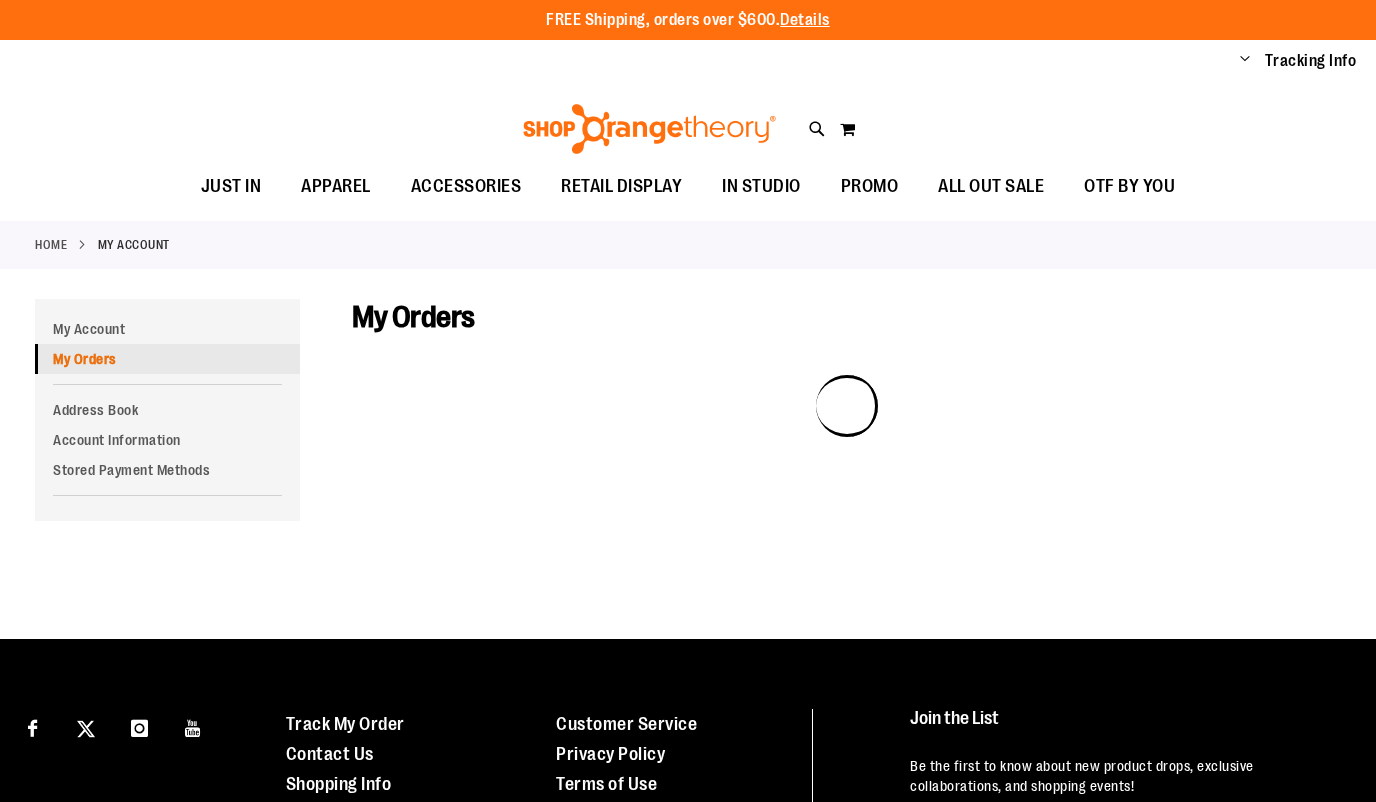 scroll, scrollTop: 0, scrollLeft: 0, axis: both 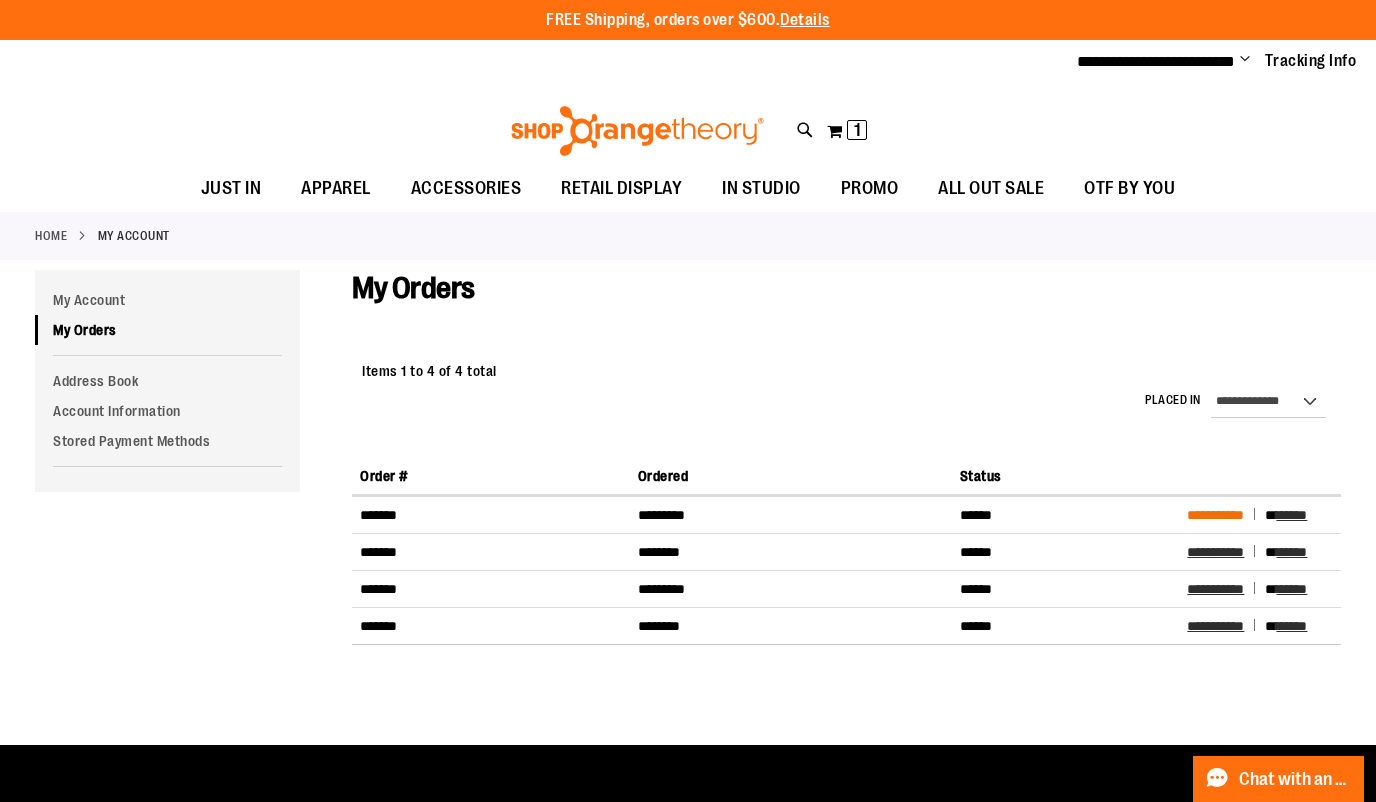 click on "**********" at bounding box center (1215, 515) 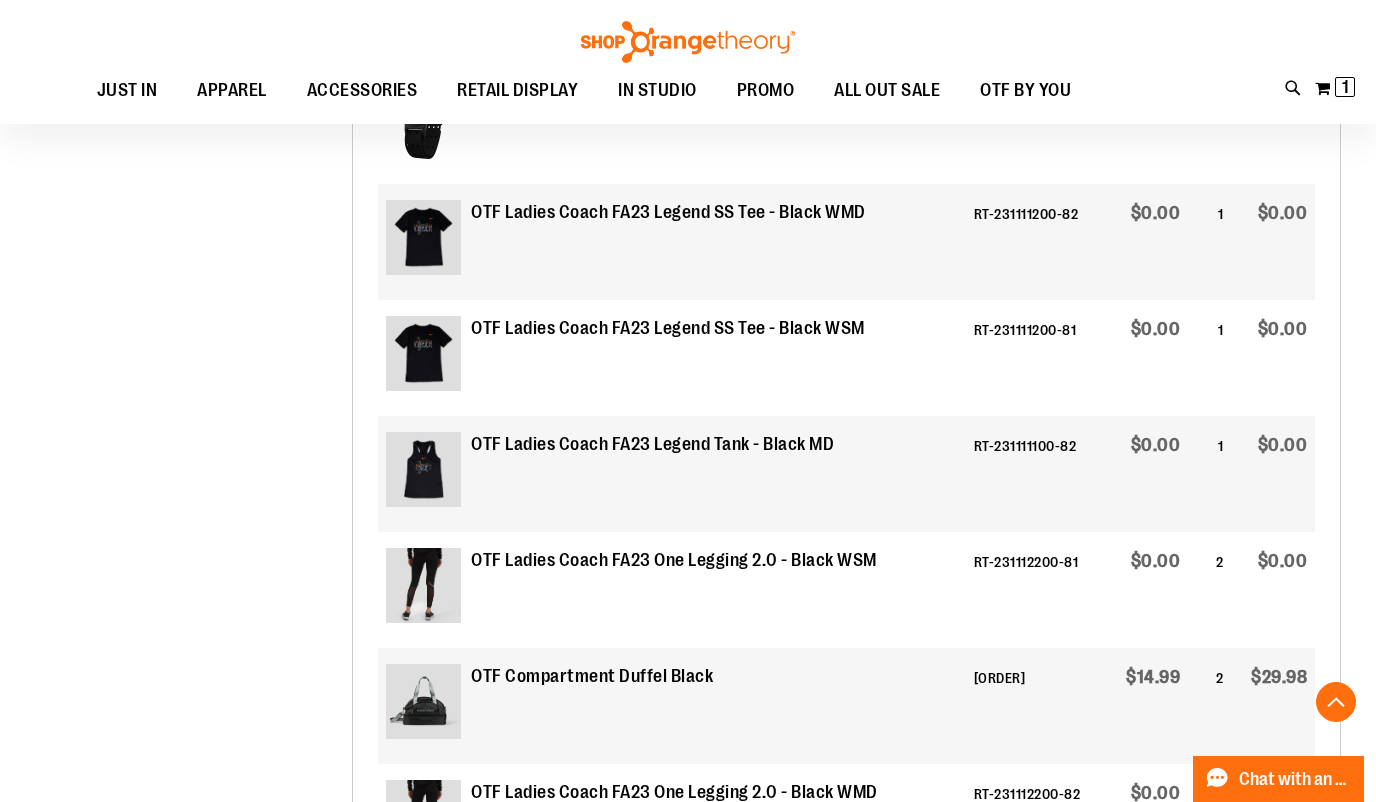 scroll, scrollTop: 0, scrollLeft: 0, axis: both 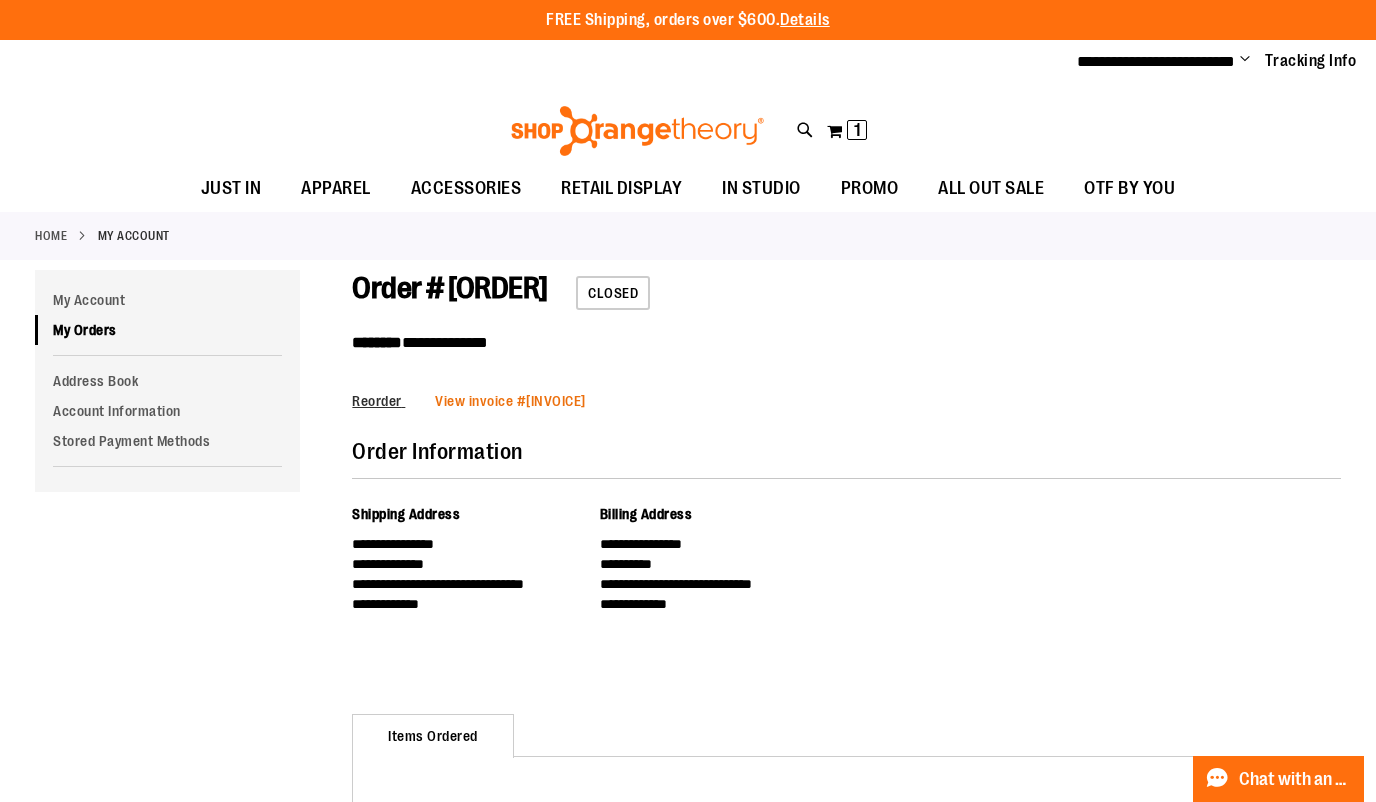 click on "View invoice # [INVOICE]" at bounding box center (510, 401) 